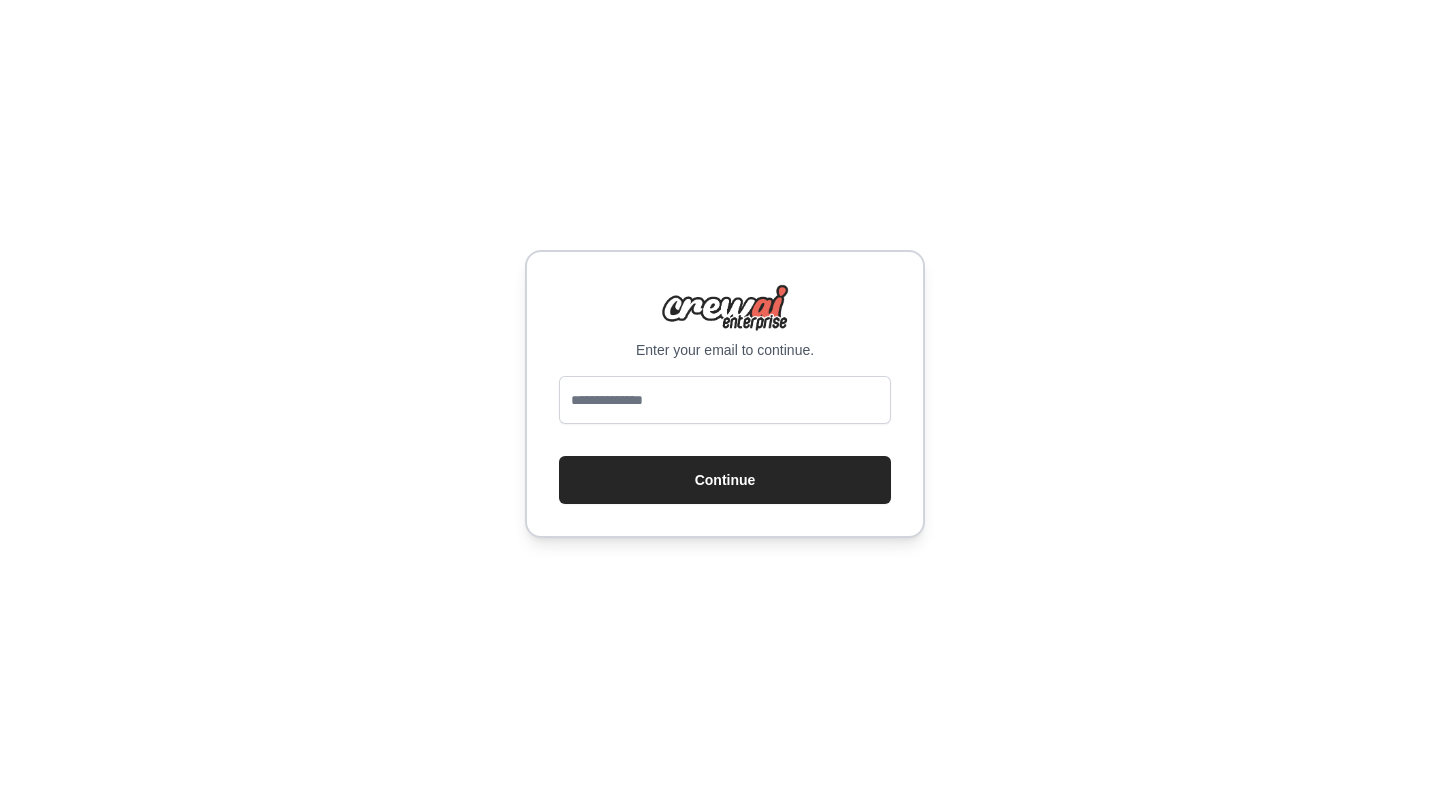 scroll, scrollTop: 0, scrollLeft: 0, axis: both 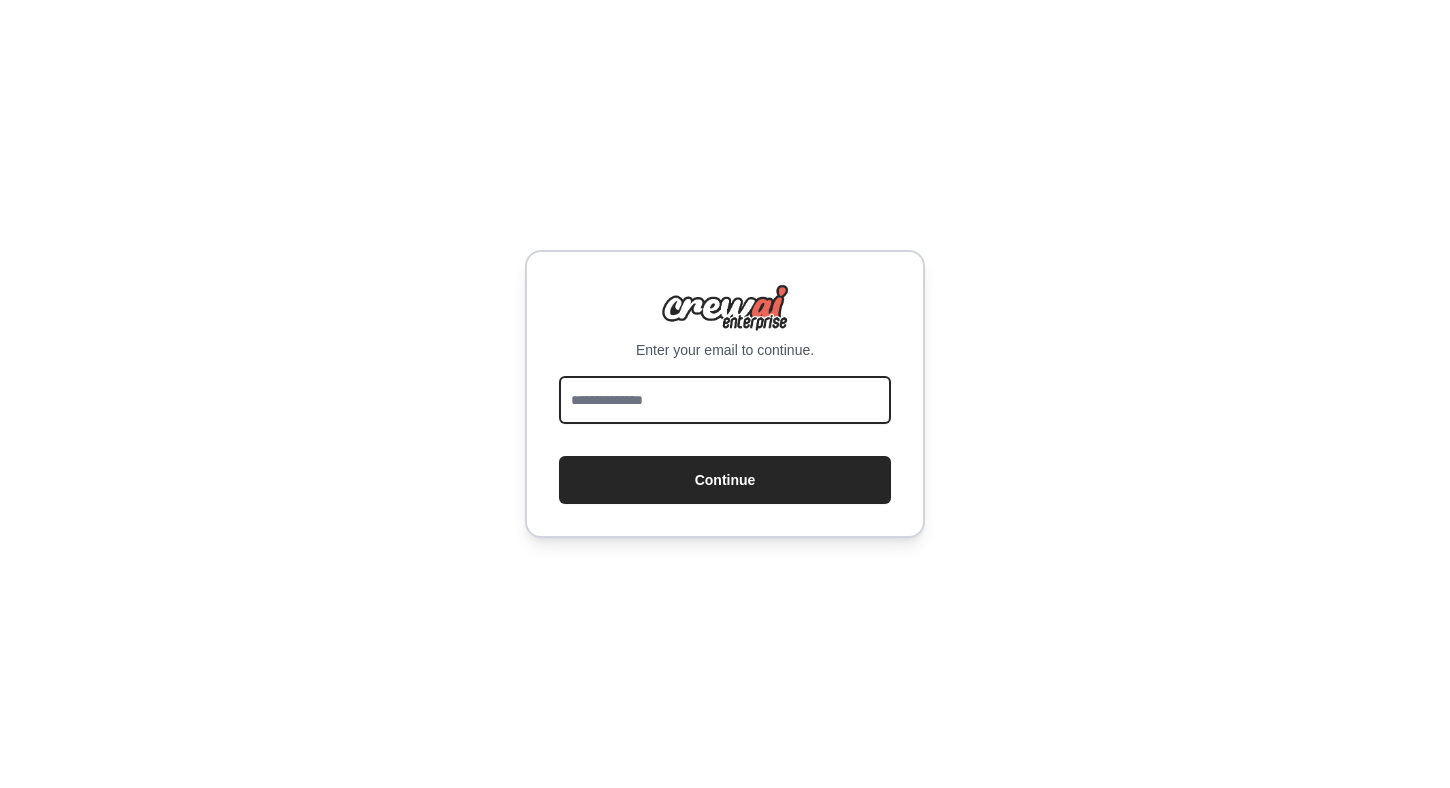 click at bounding box center (725, 400) 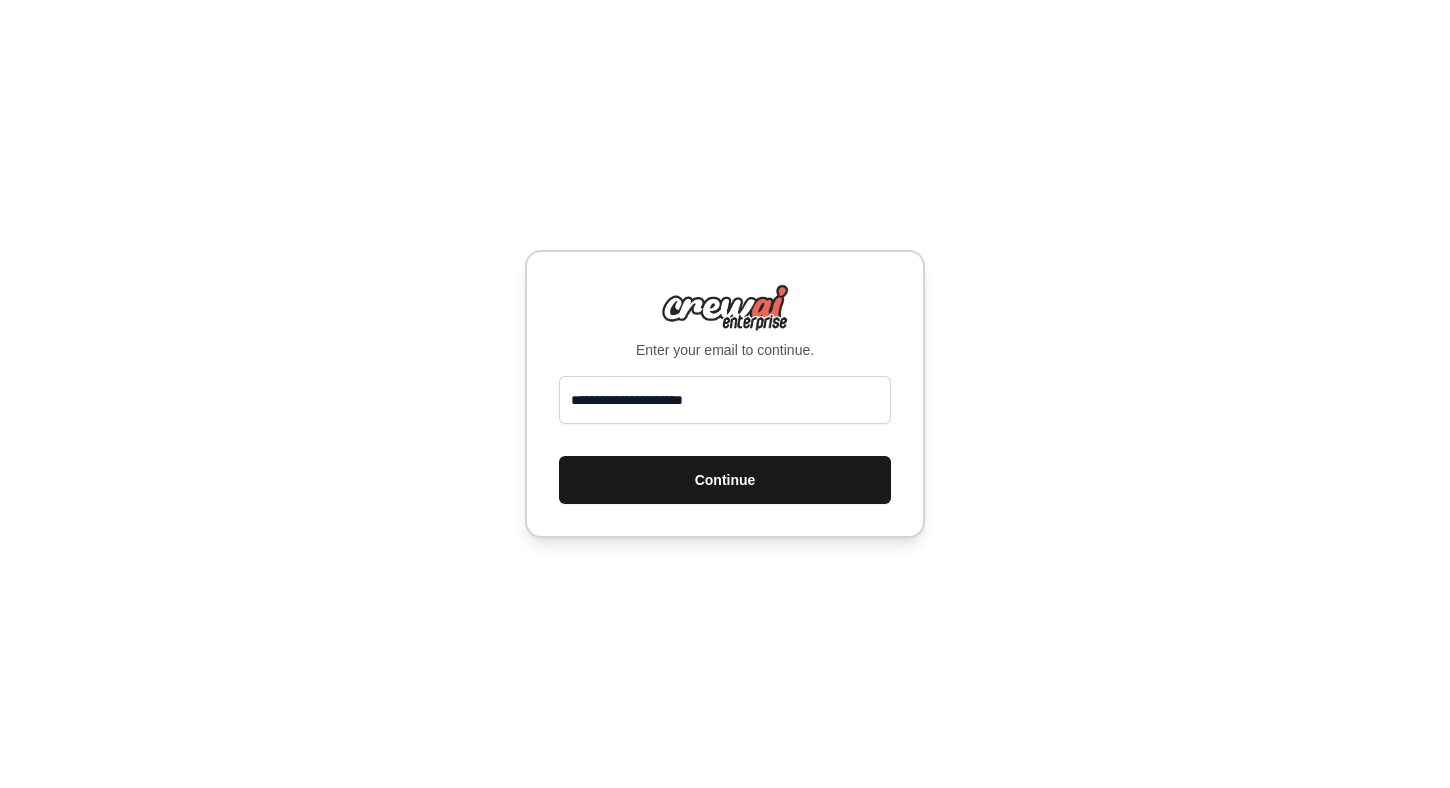 click on "Continue" at bounding box center (725, 480) 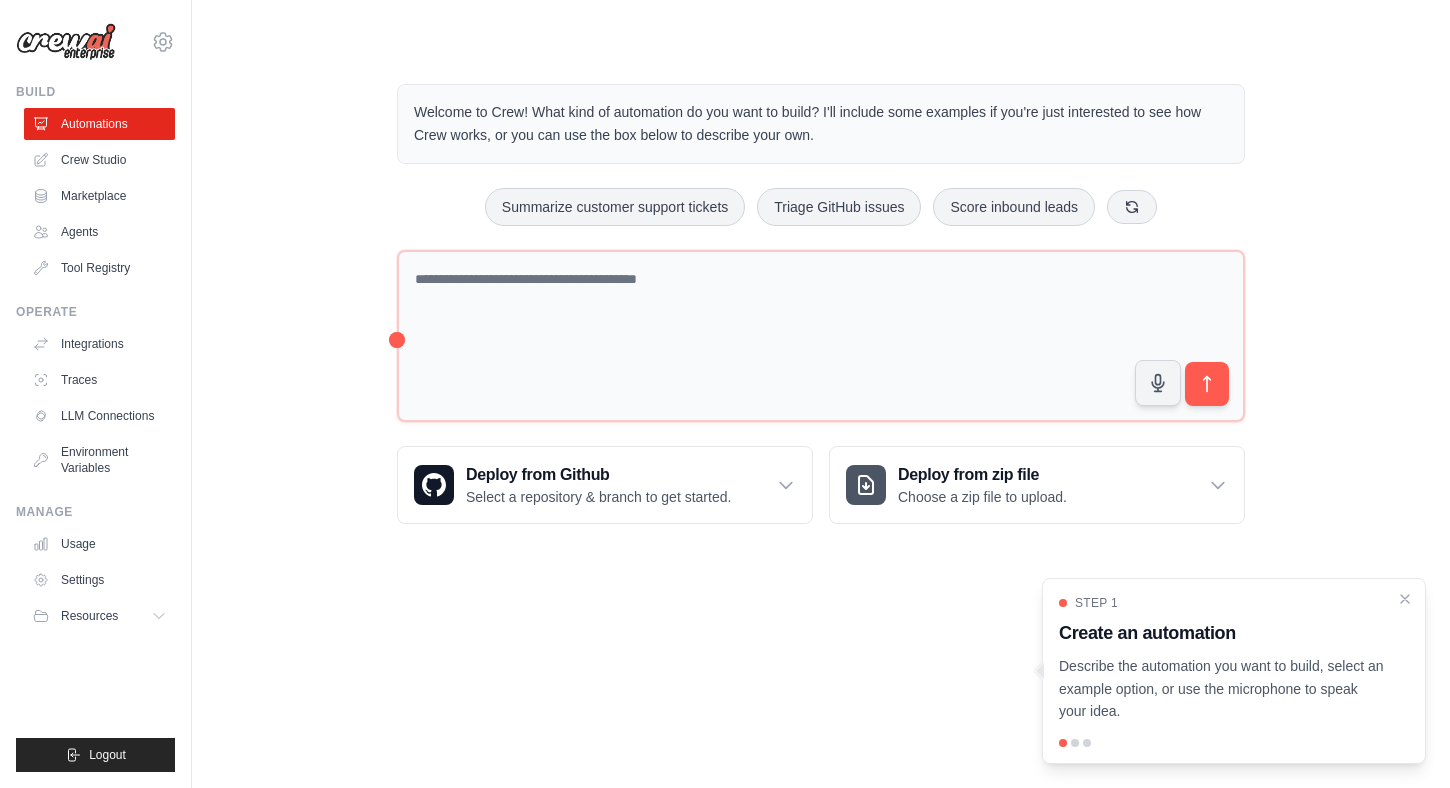 scroll, scrollTop: 0, scrollLeft: 0, axis: both 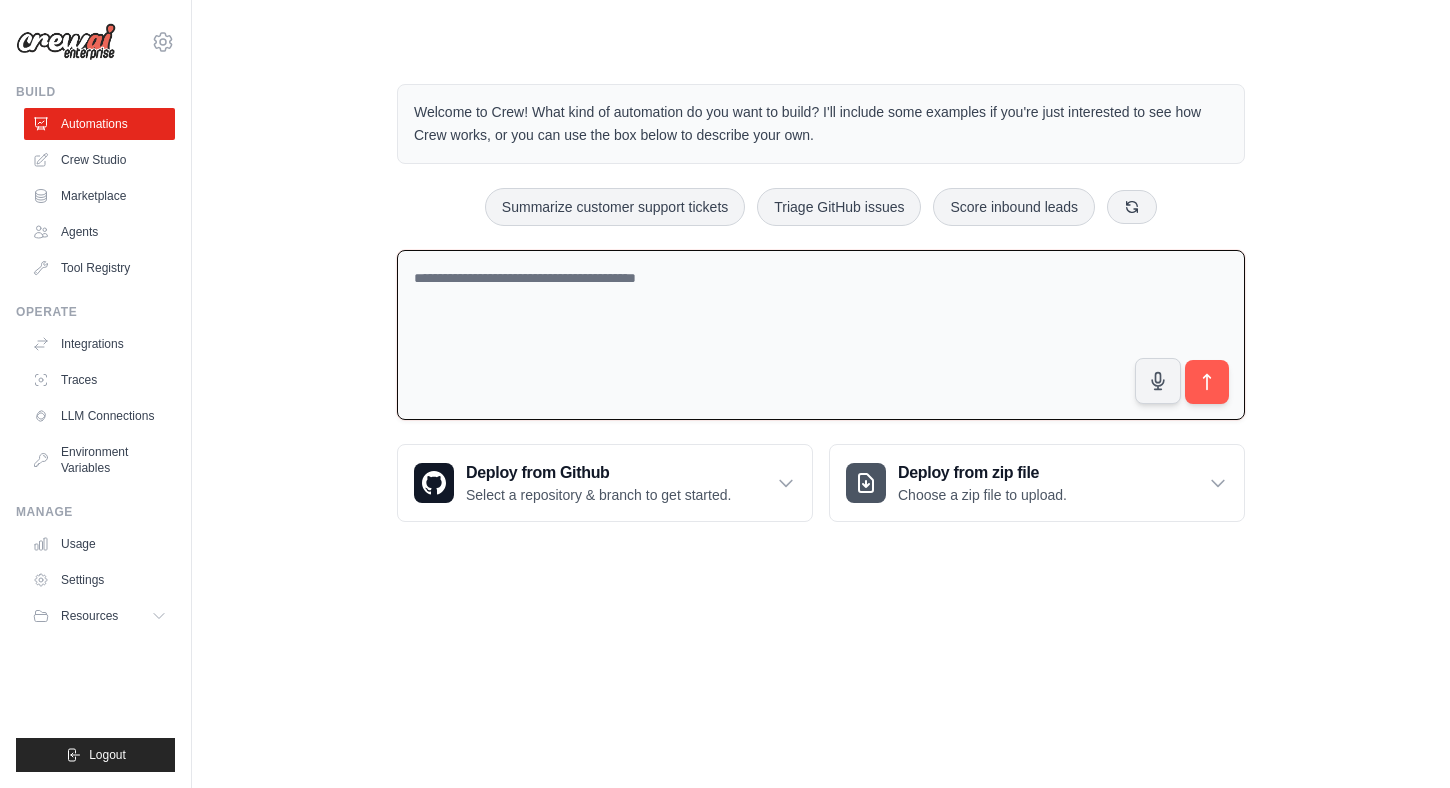 click at bounding box center (821, 335) 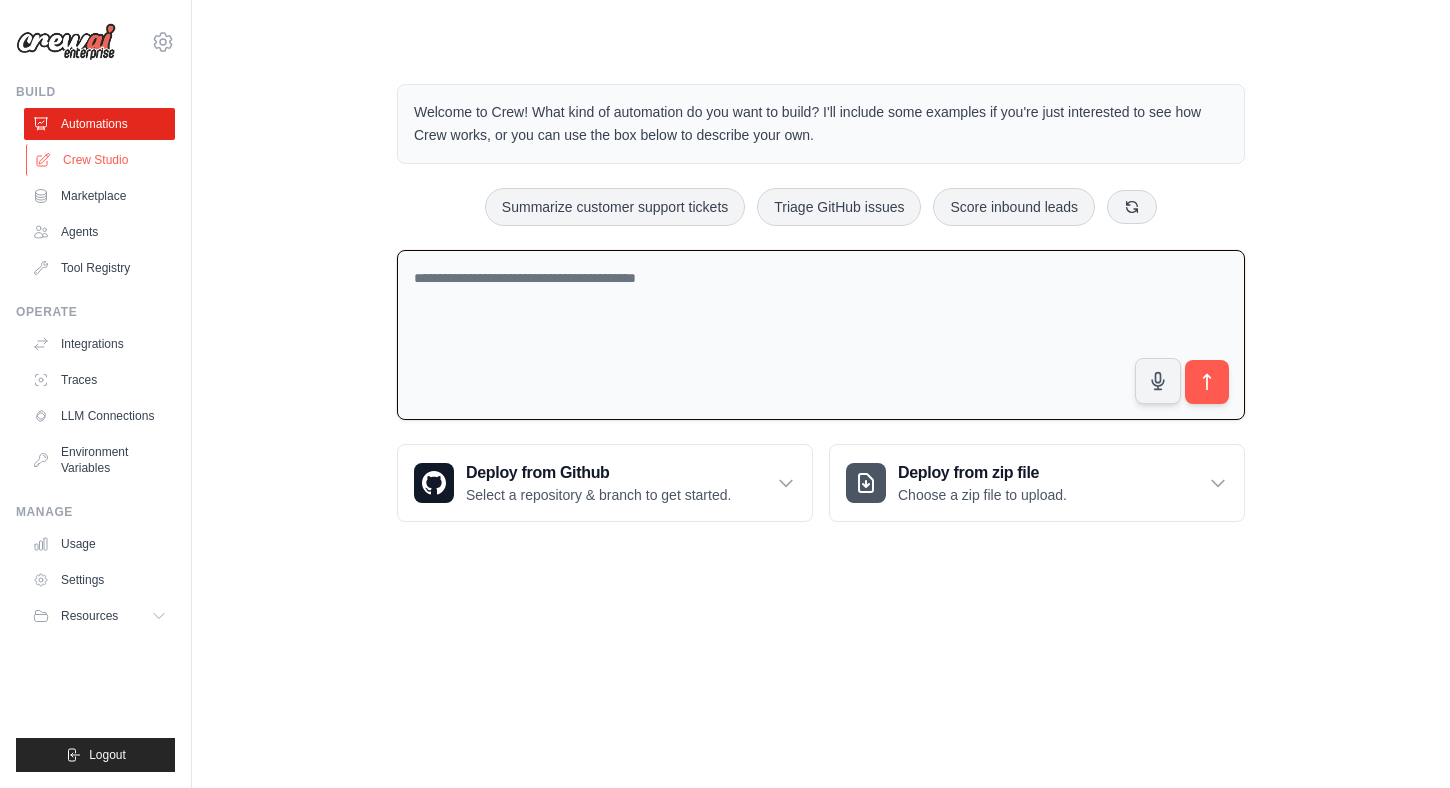 click on "Crew Studio" at bounding box center (101, 160) 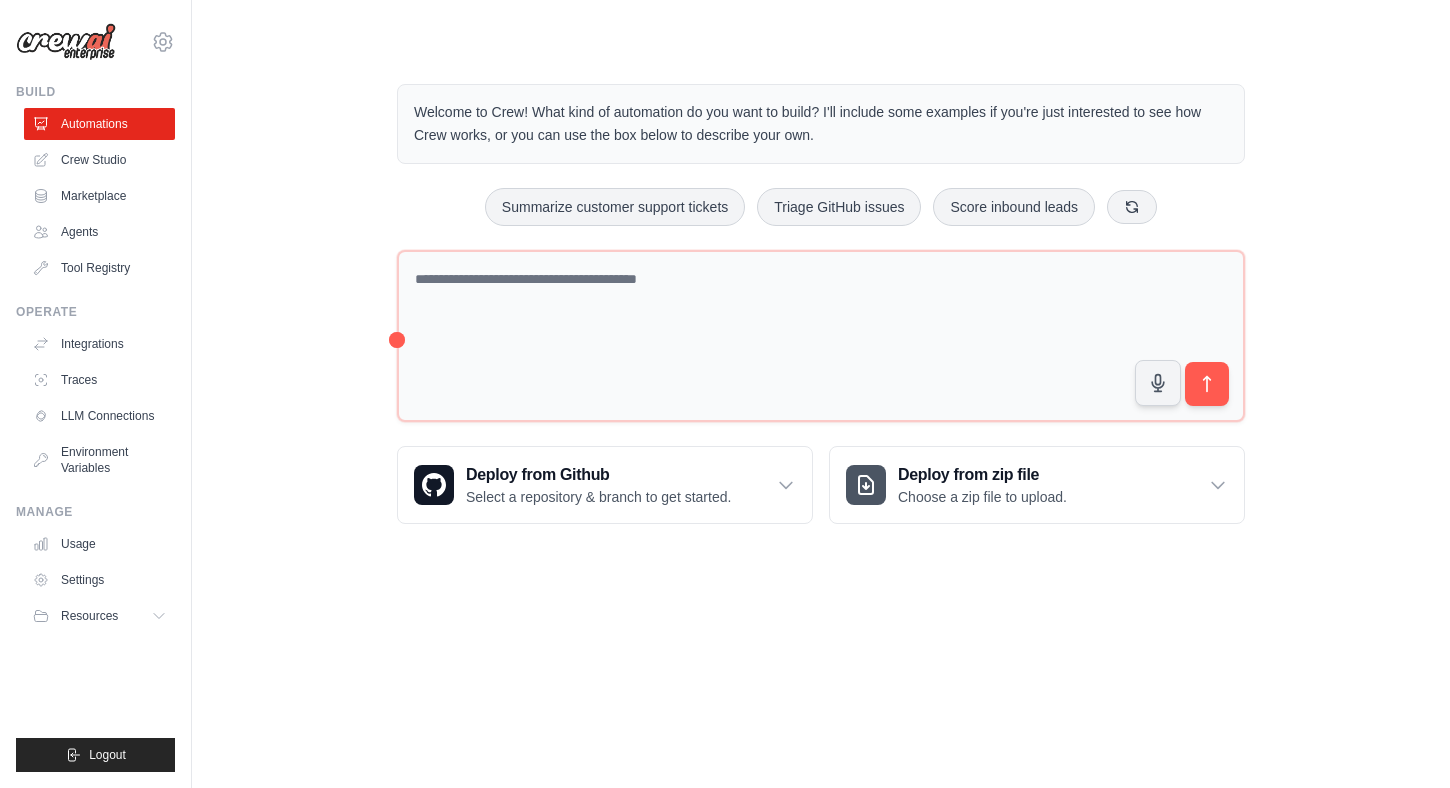 scroll, scrollTop: 0, scrollLeft: 0, axis: both 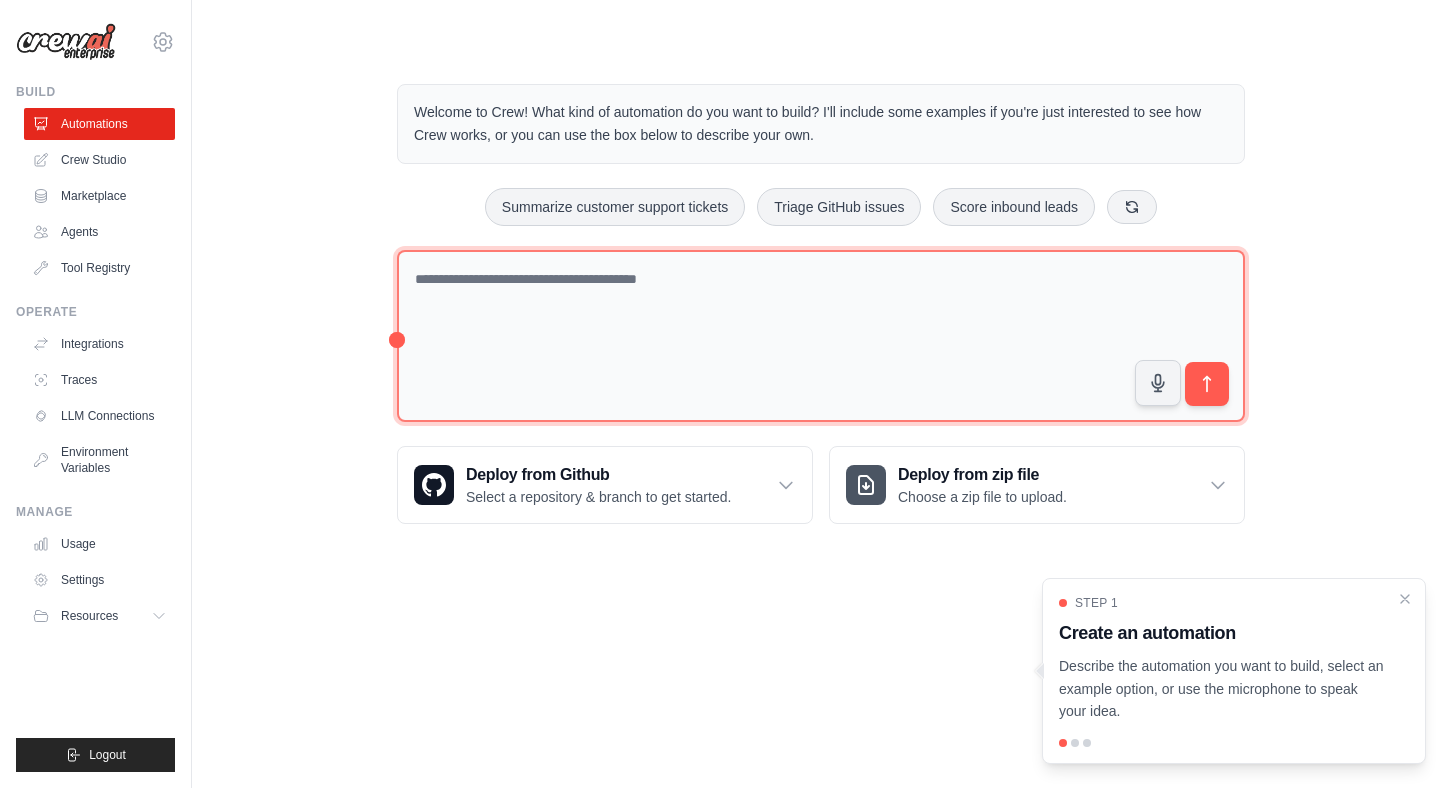click at bounding box center [821, 336] 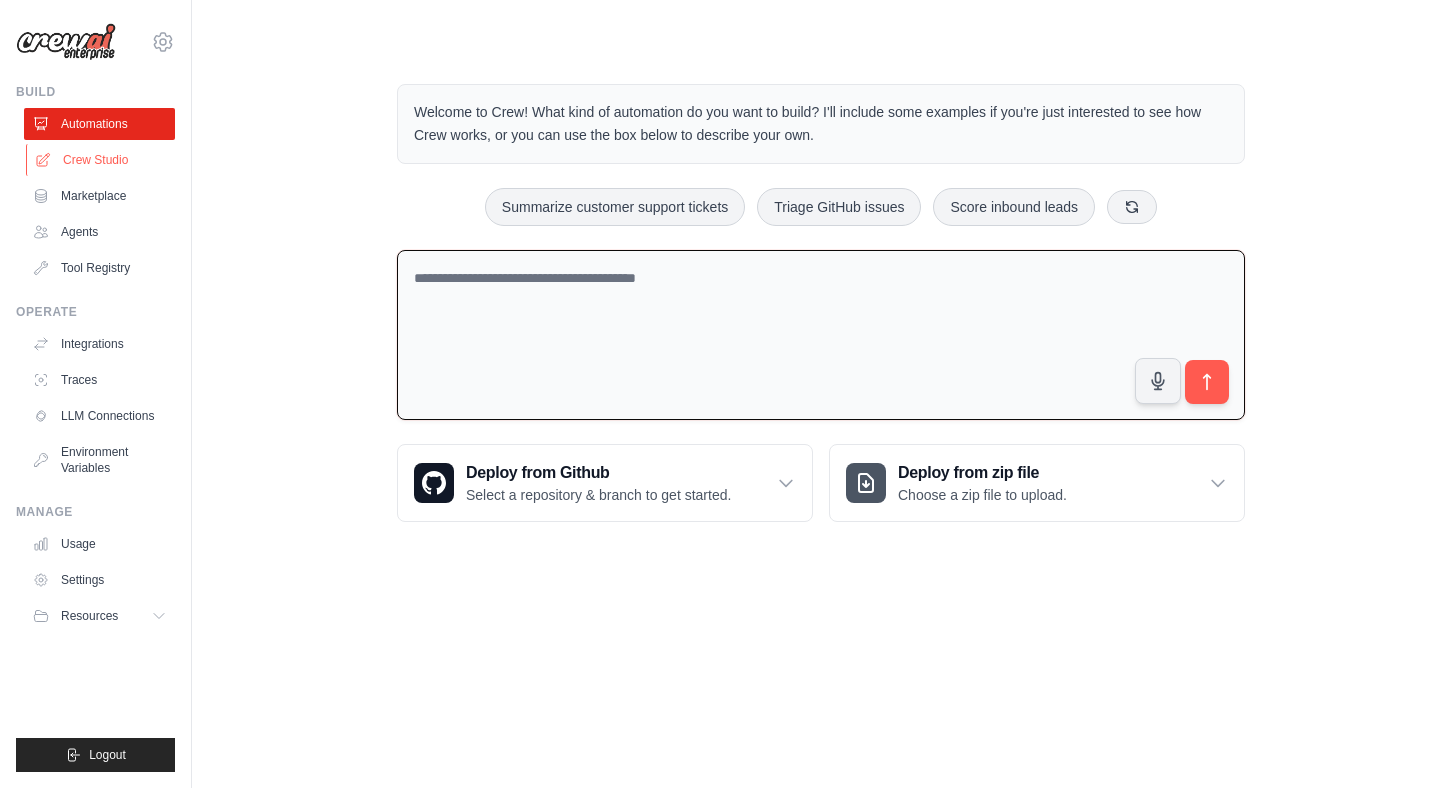 click on "Crew Studio" at bounding box center (101, 160) 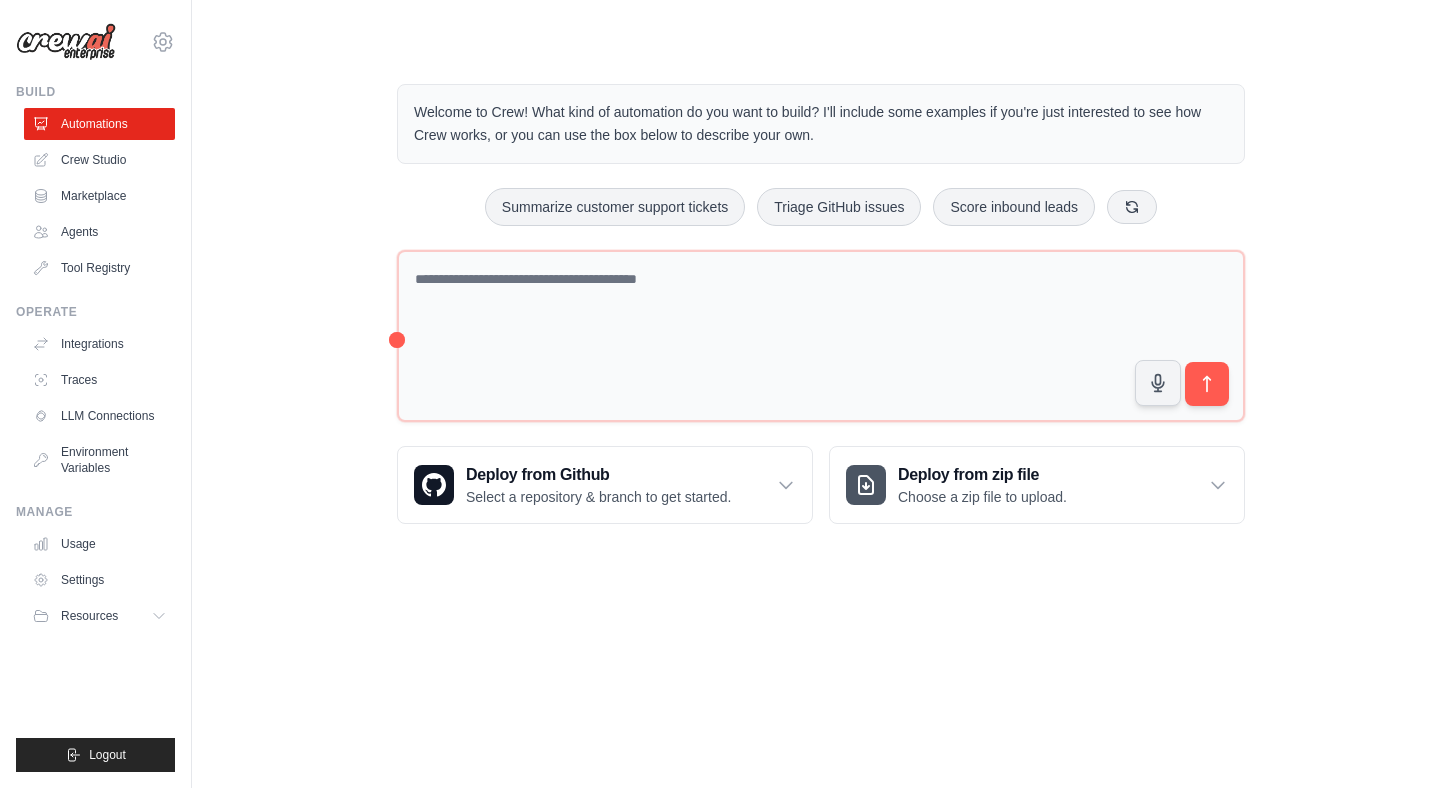 scroll, scrollTop: 0, scrollLeft: 0, axis: both 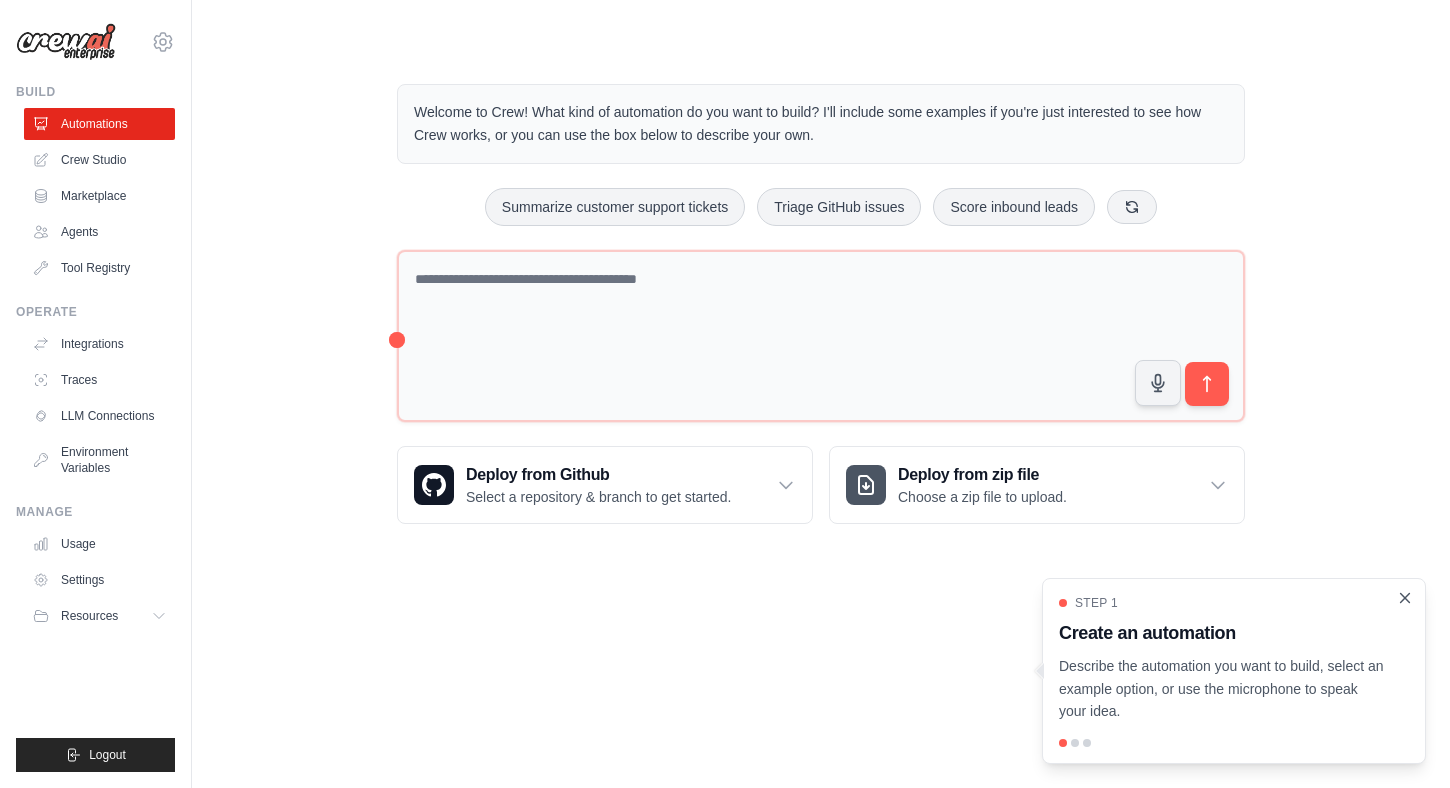 click 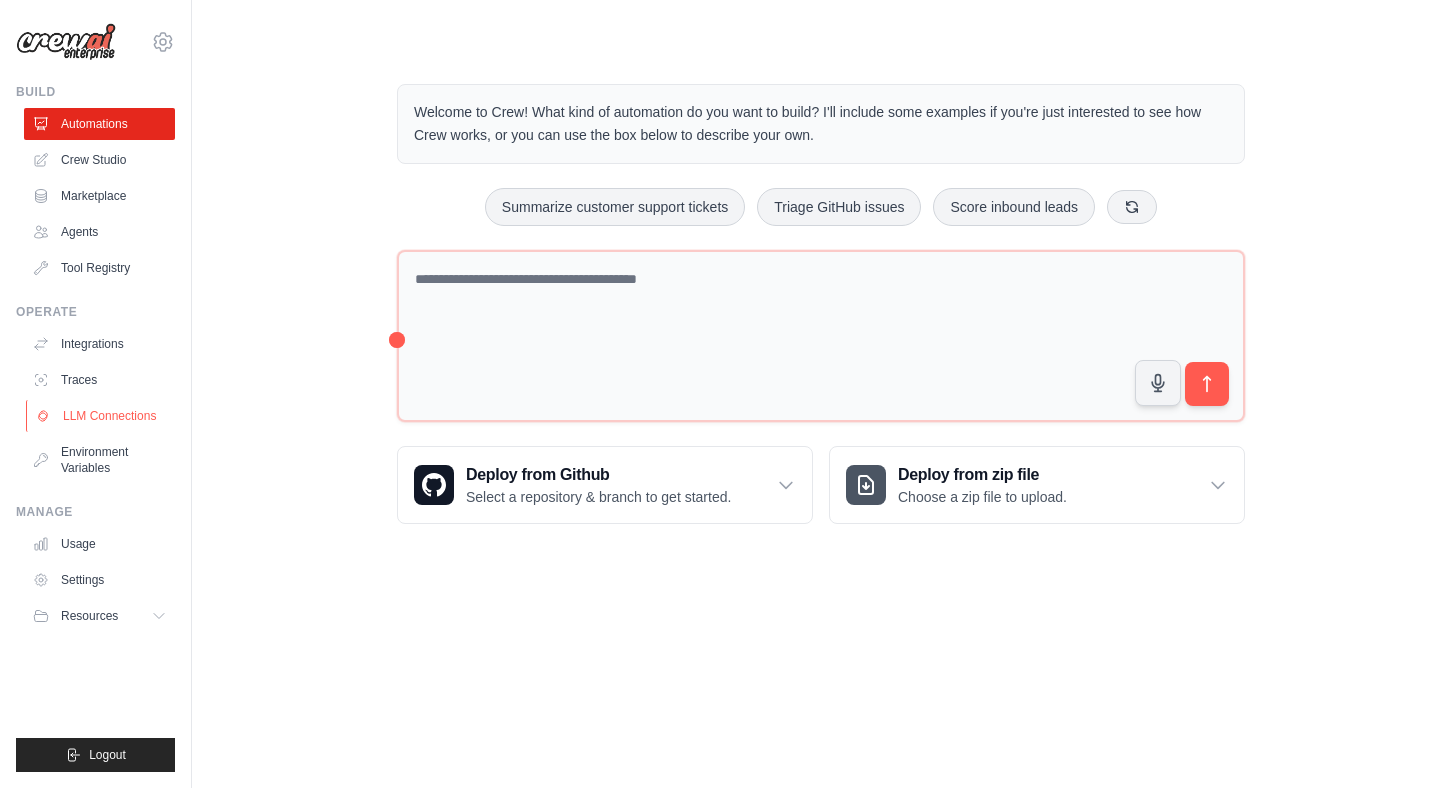 click on "LLM Connections" at bounding box center [101, 416] 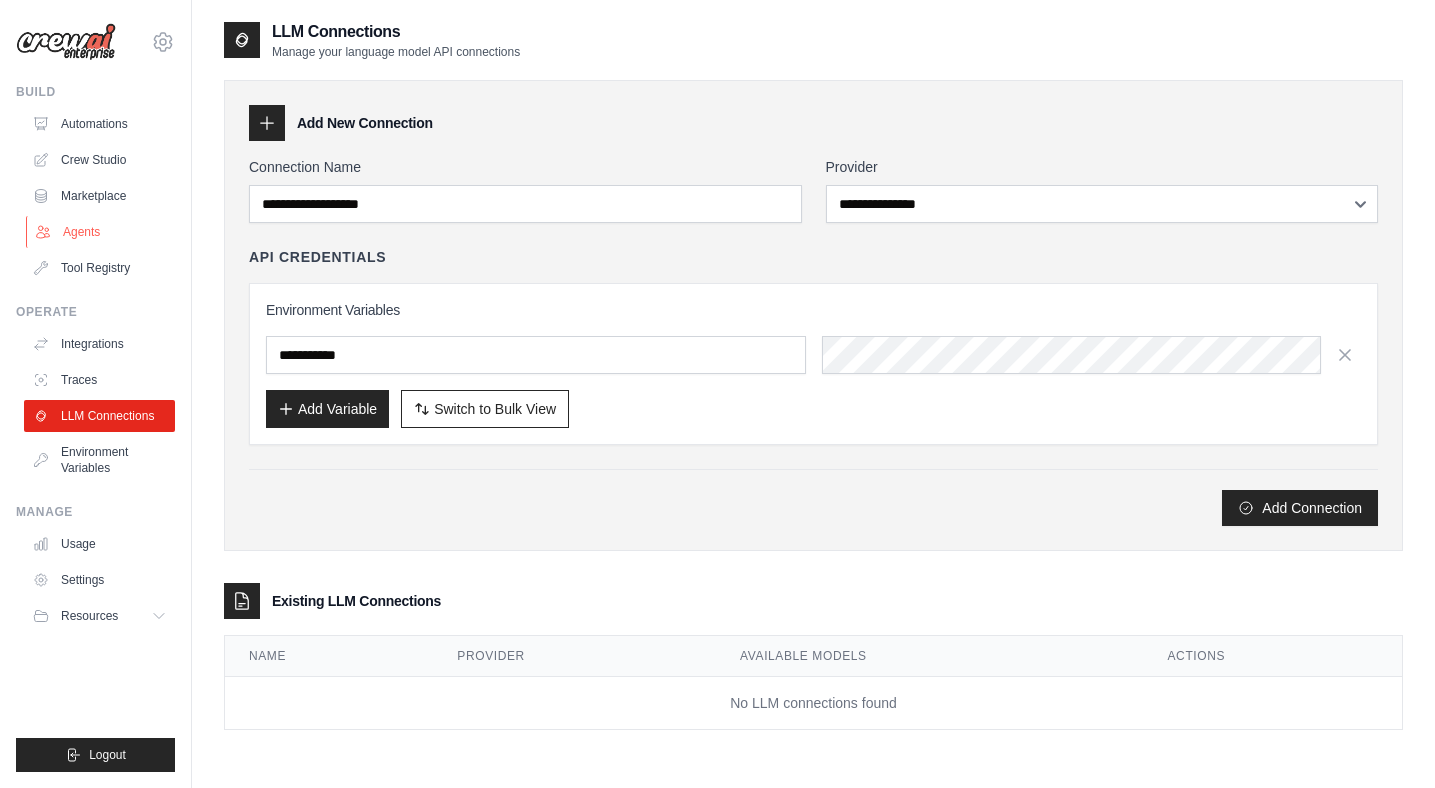 click on "Agents" at bounding box center [101, 232] 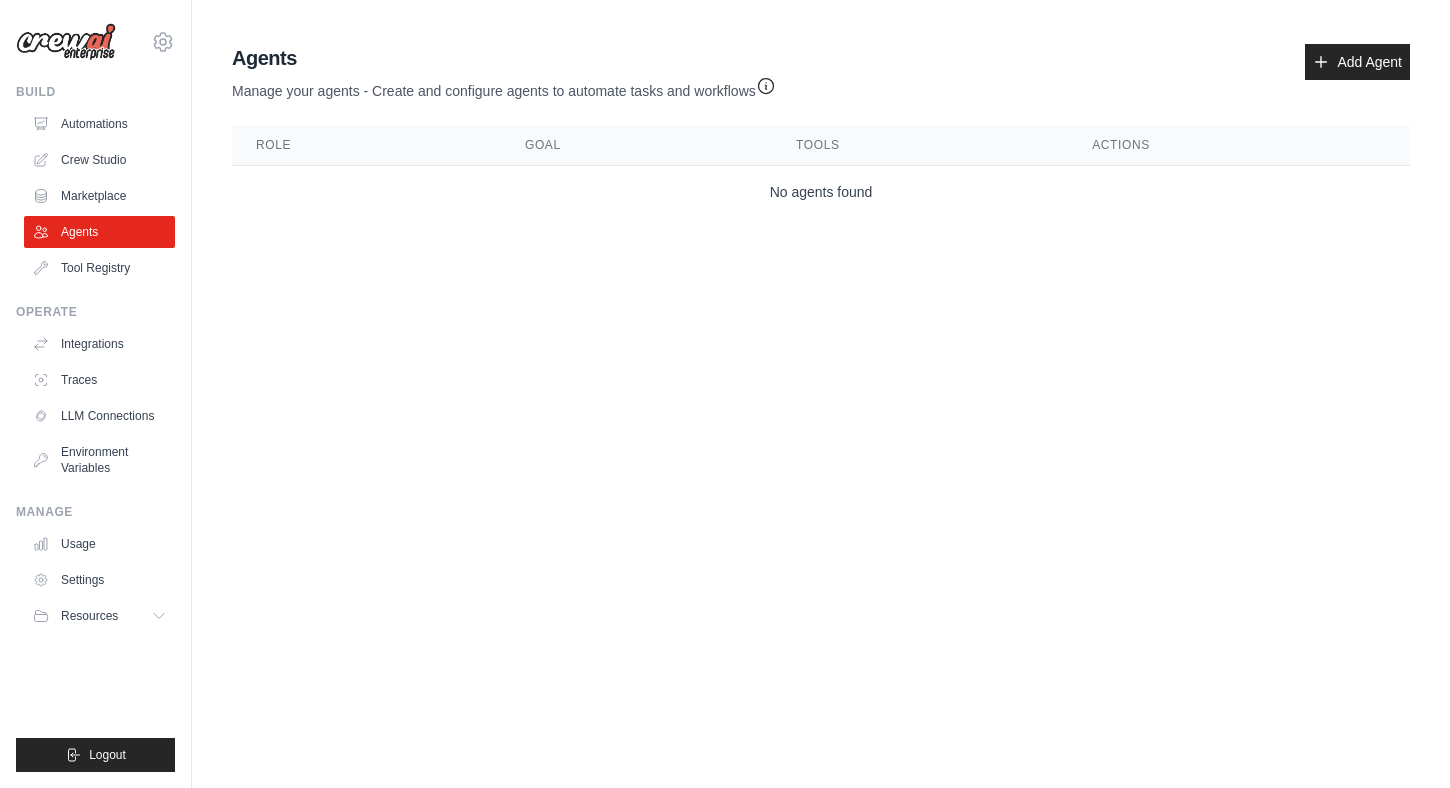 click on "Automations
Crew Studio
Marketplace
Agents
Tool Registry" at bounding box center [99, 196] 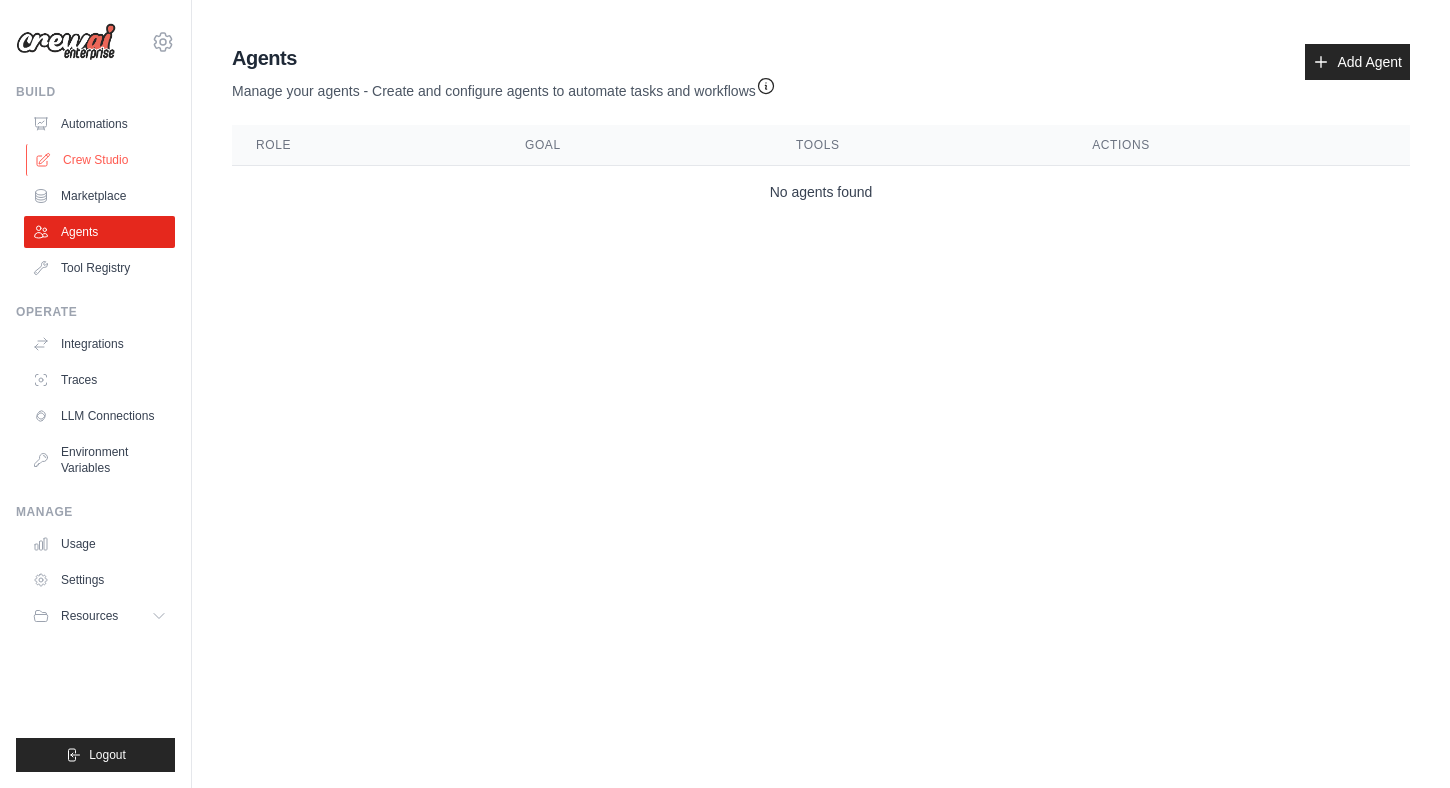 click on "Crew Studio" at bounding box center [101, 160] 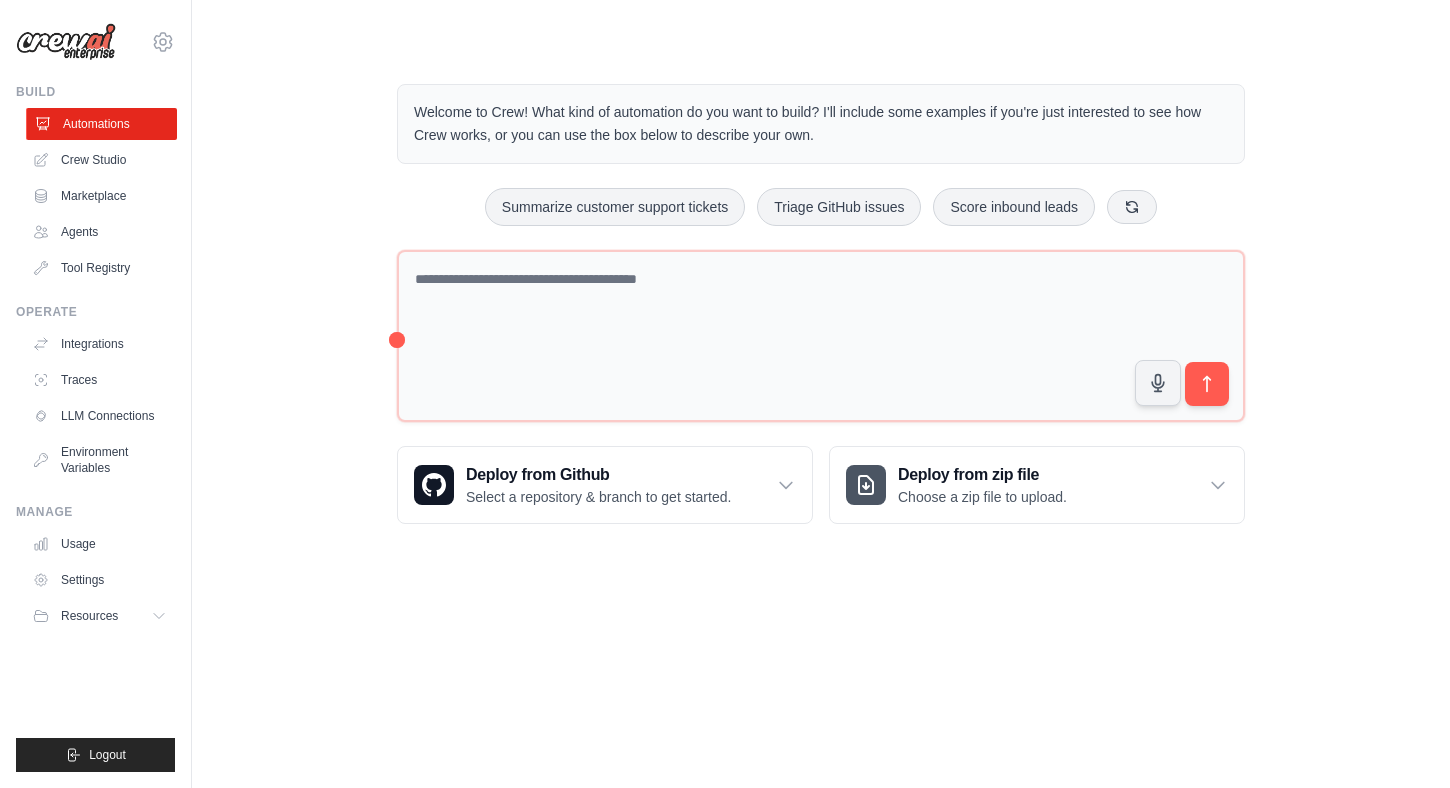 scroll, scrollTop: 0, scrollLeft: 0, axis: both 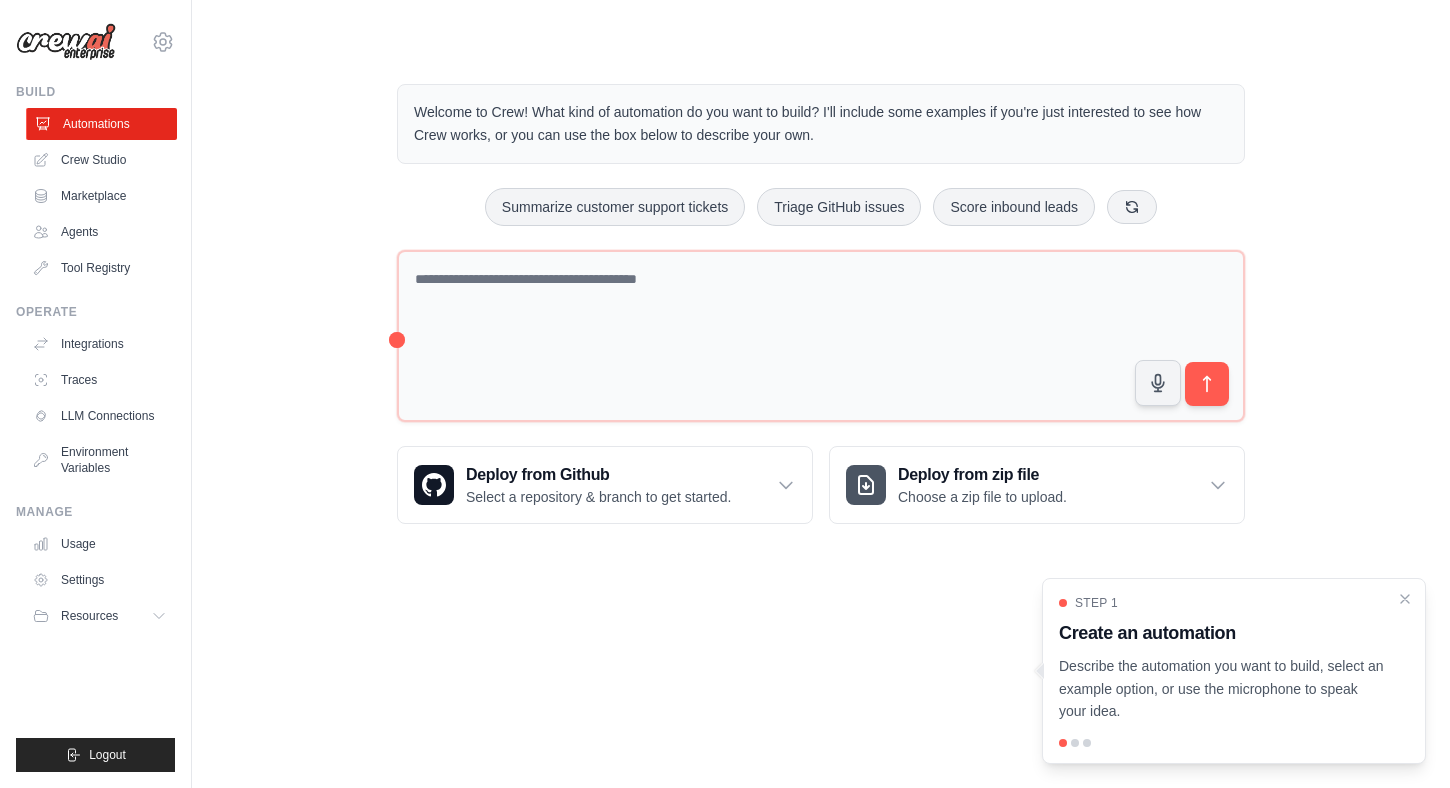 click on "Automations" at bounding box center (101, 124) 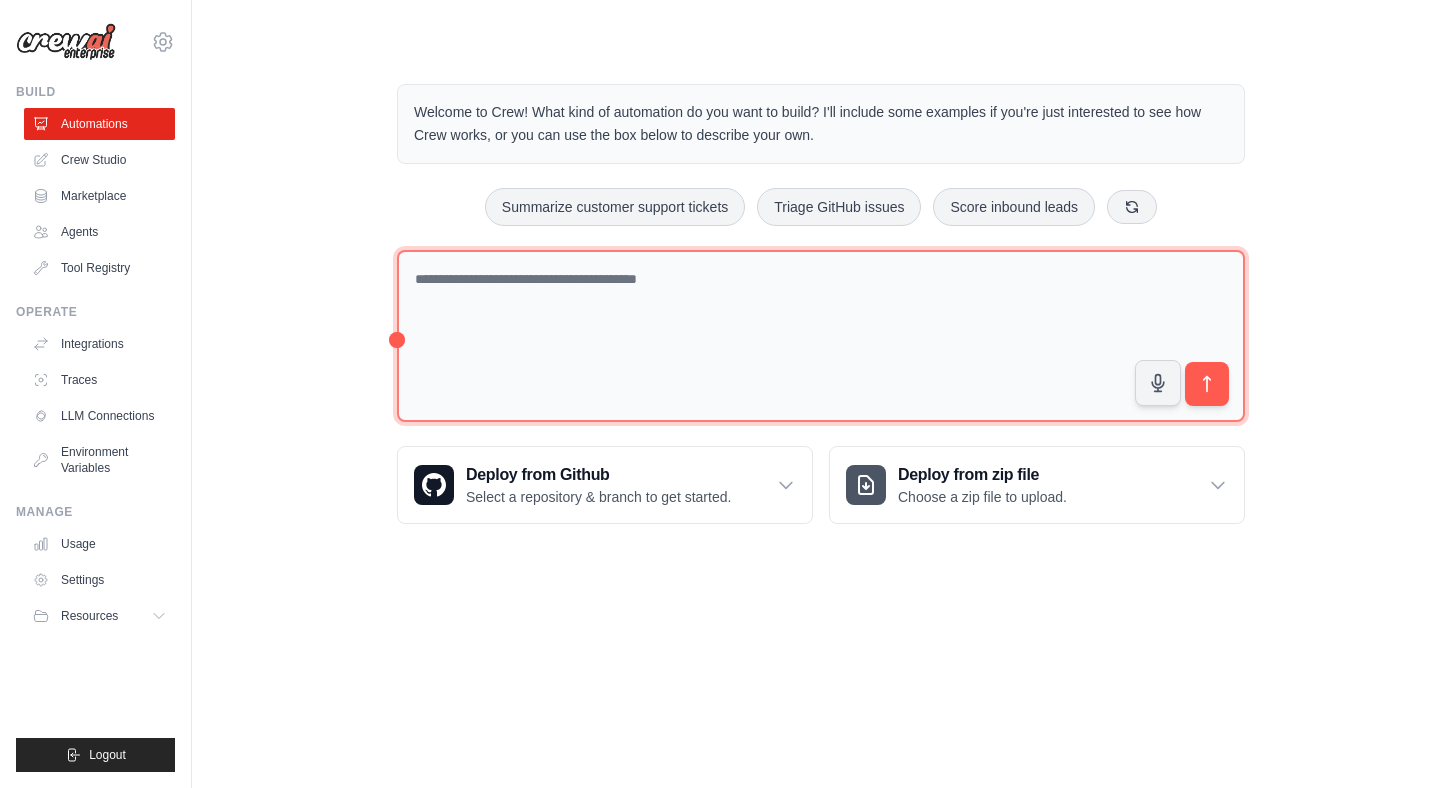 click at bounding box center [821, 336] 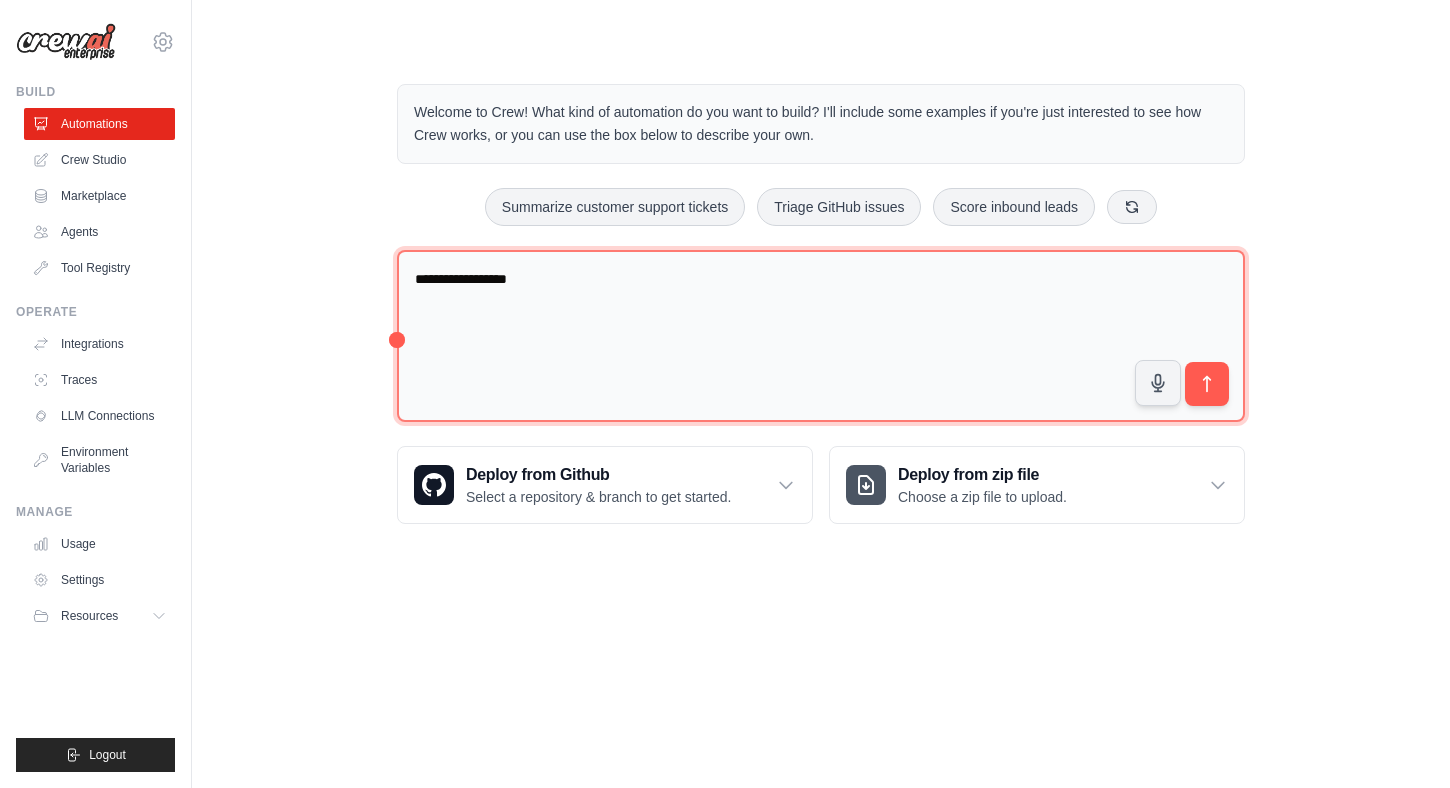 type on "**********" 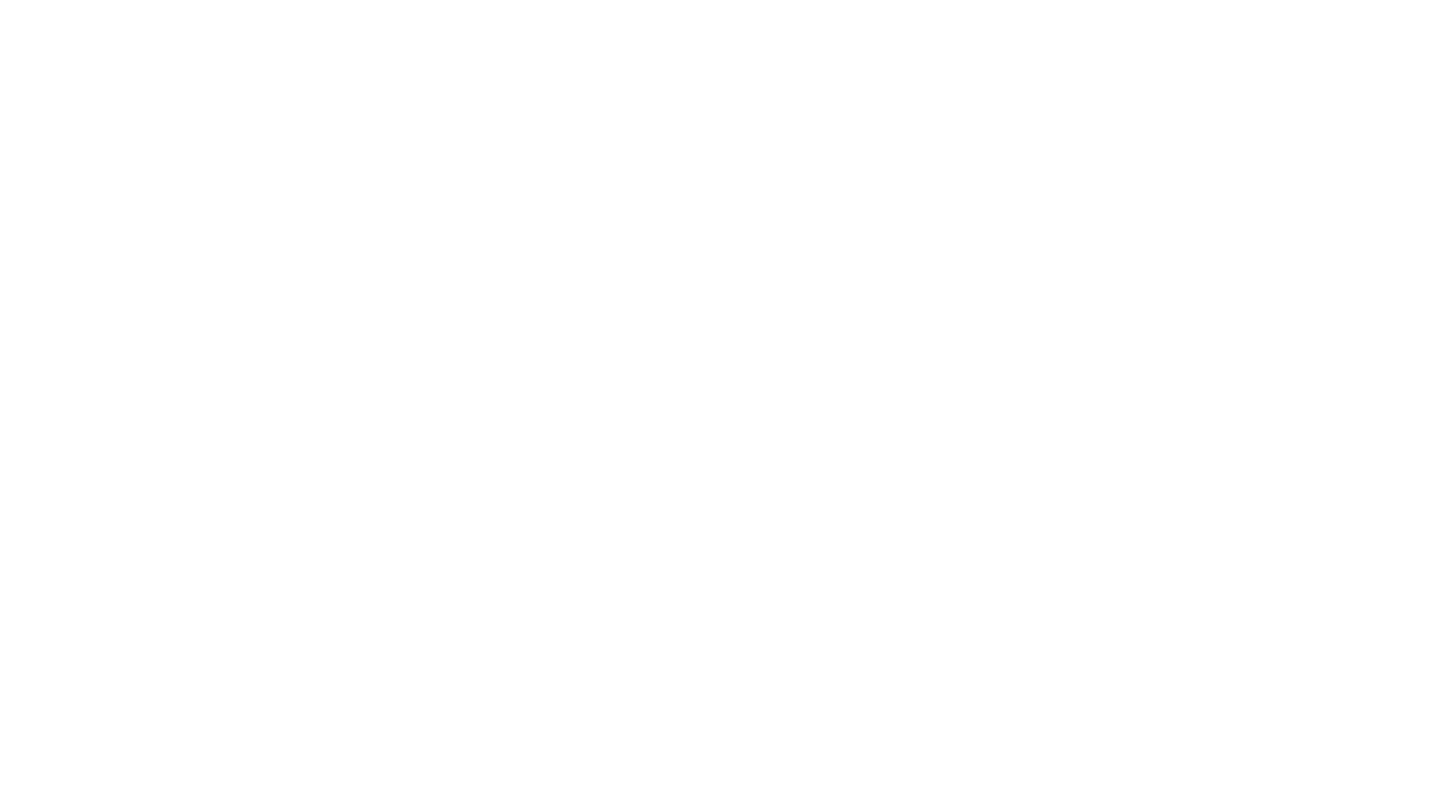 scroll, scrollTop: 0, scrollLeft: 0, axis: both 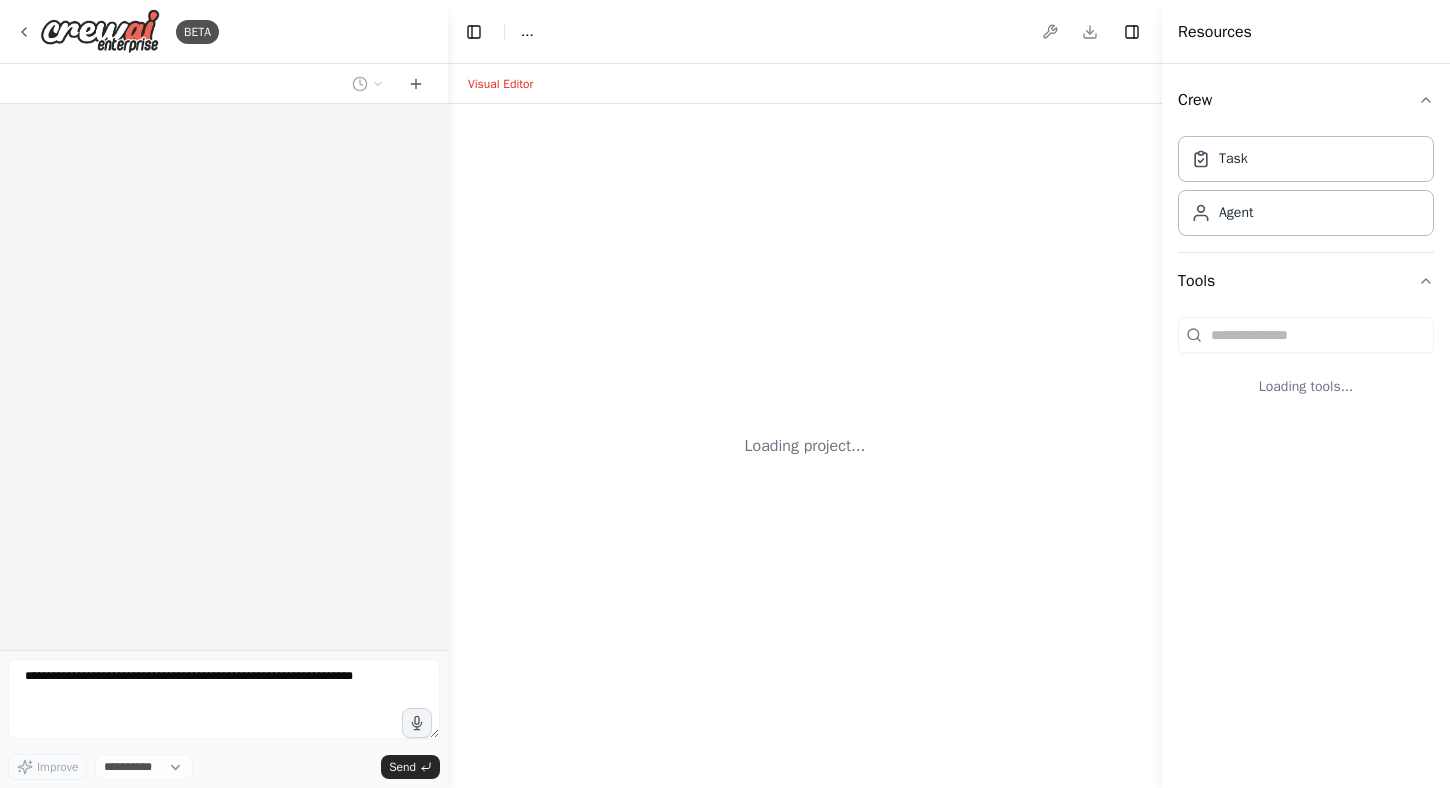 select on "****" 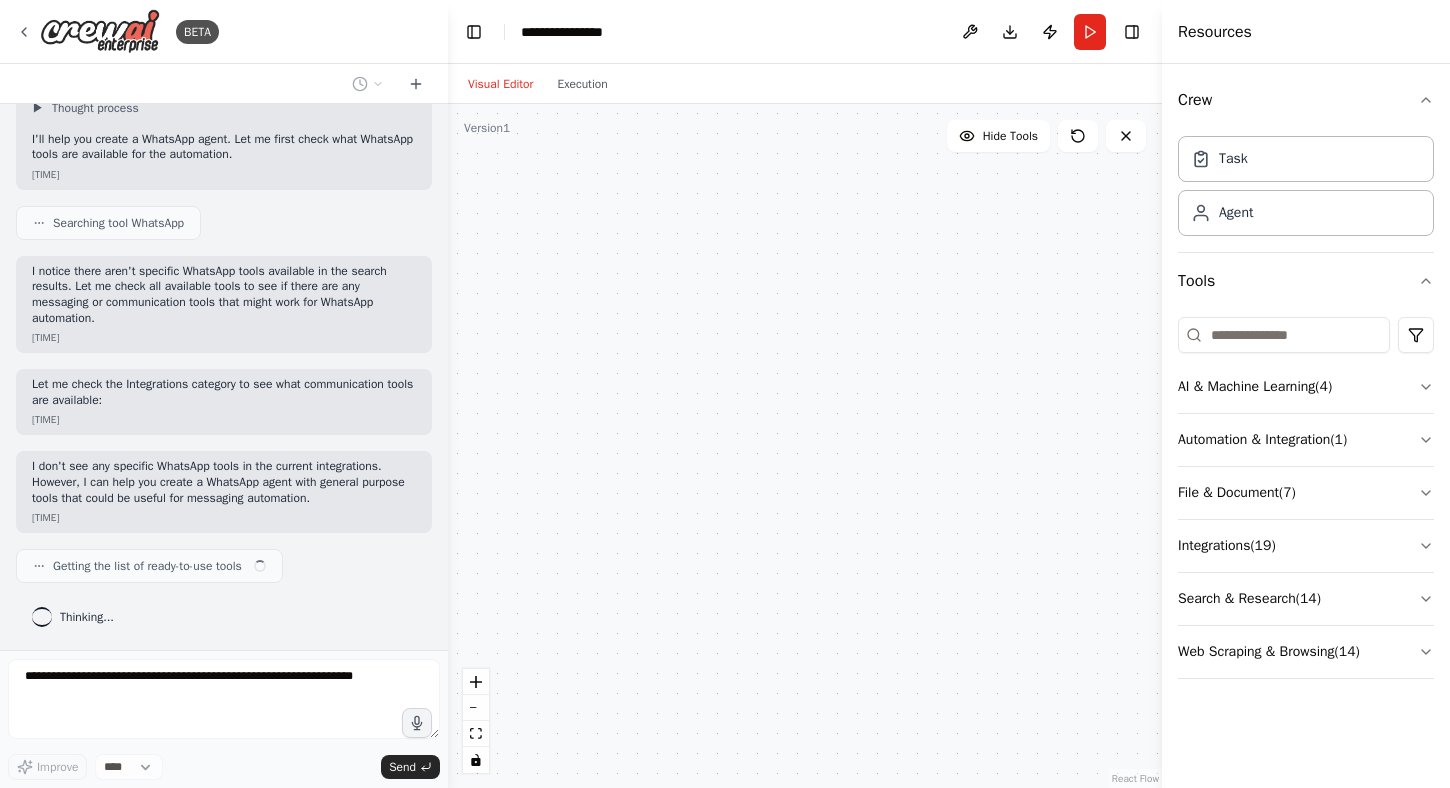scroll, scrollTop: 115, scrollLeft: 0, axis: vertical 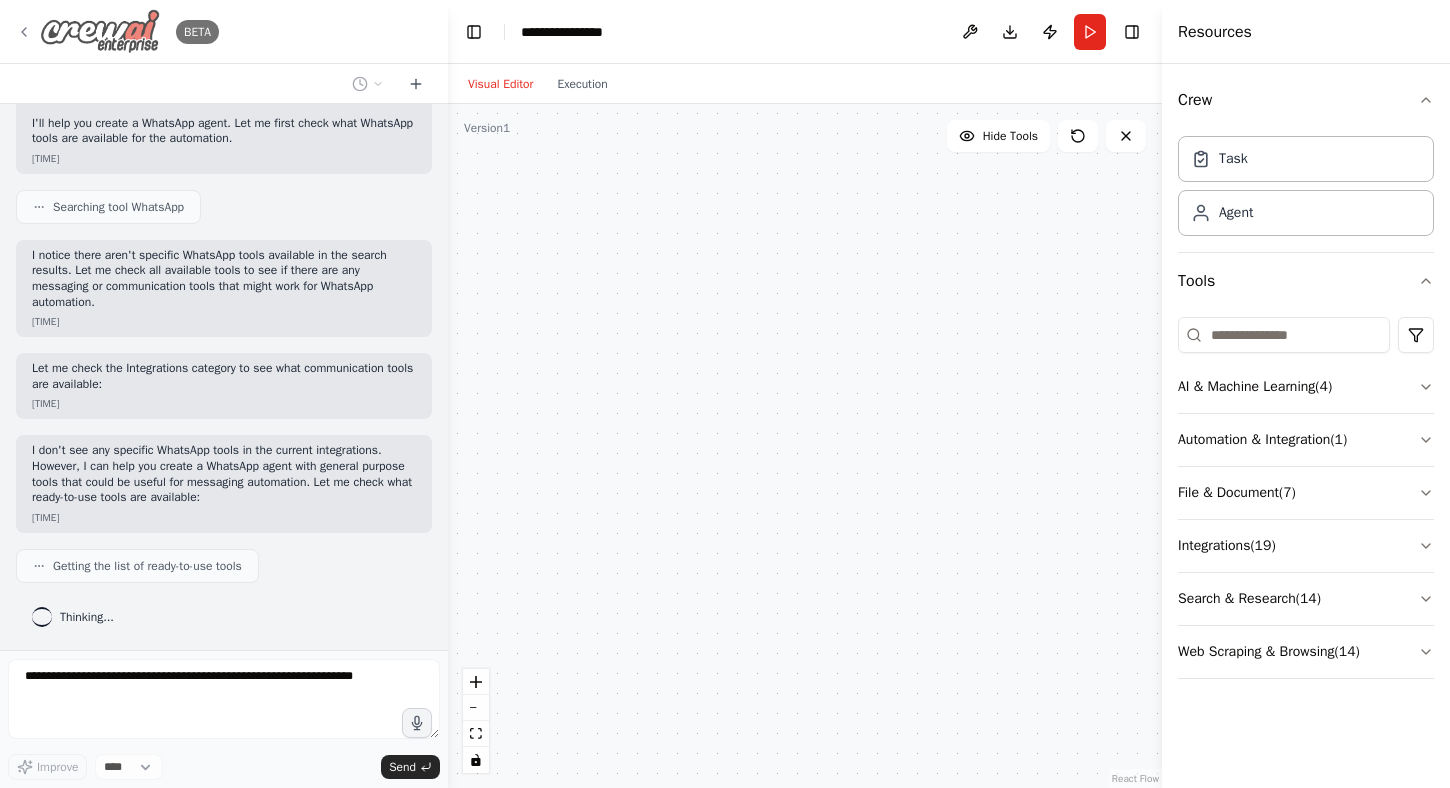 click 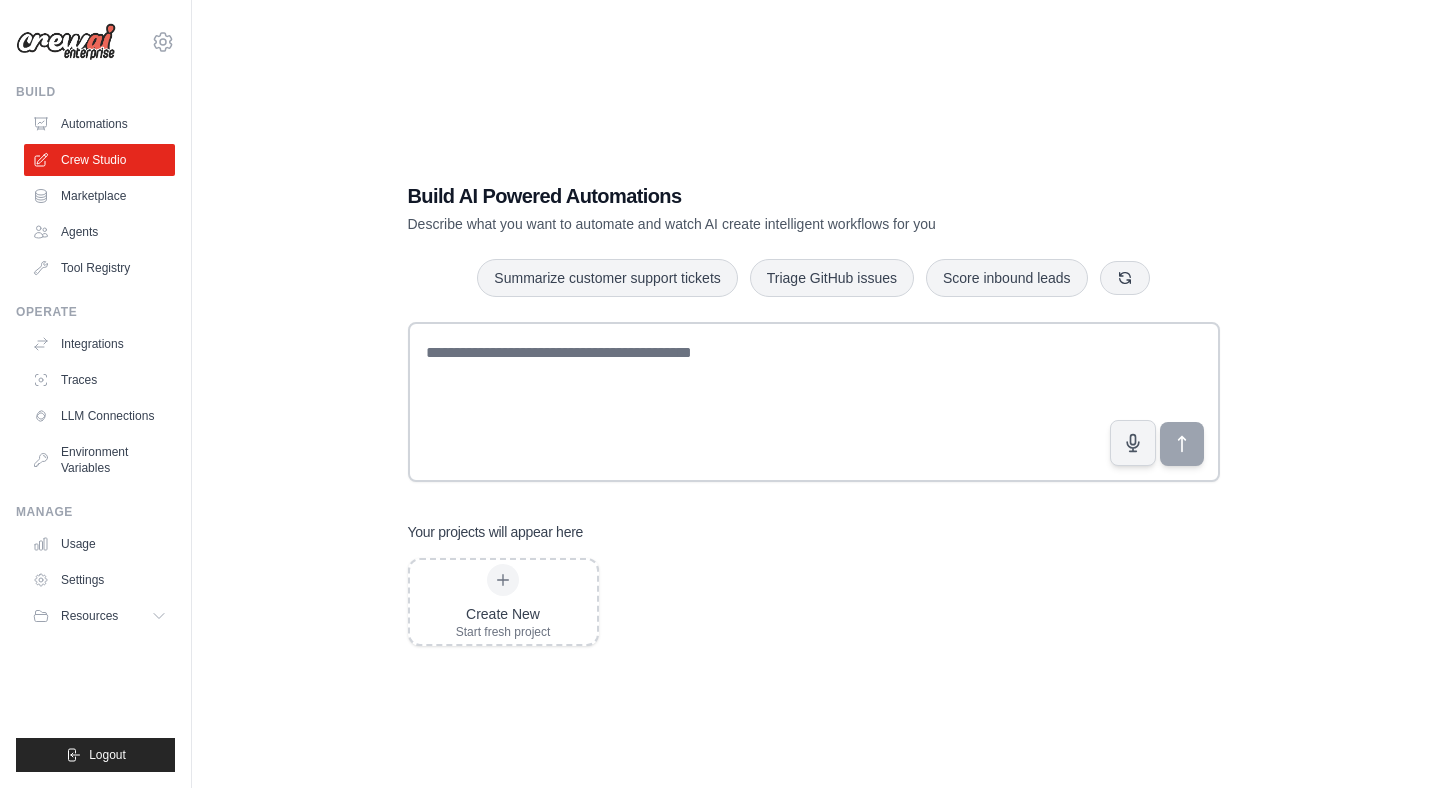 scroll, scrollTop: 0, scrollLeft: 0, axis: both 